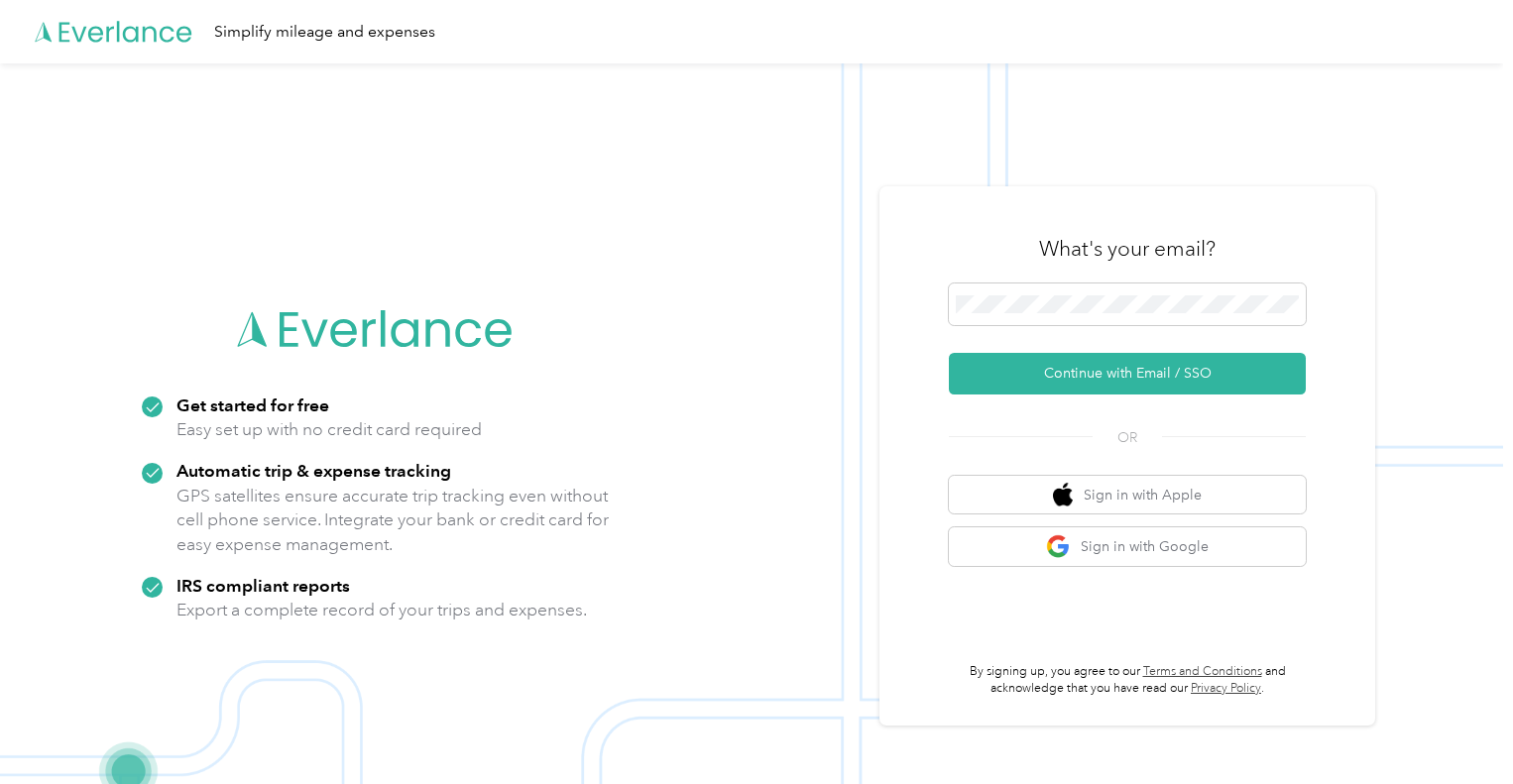 scroll, scrollTop: 0, scrollLeft: 0, axis: both 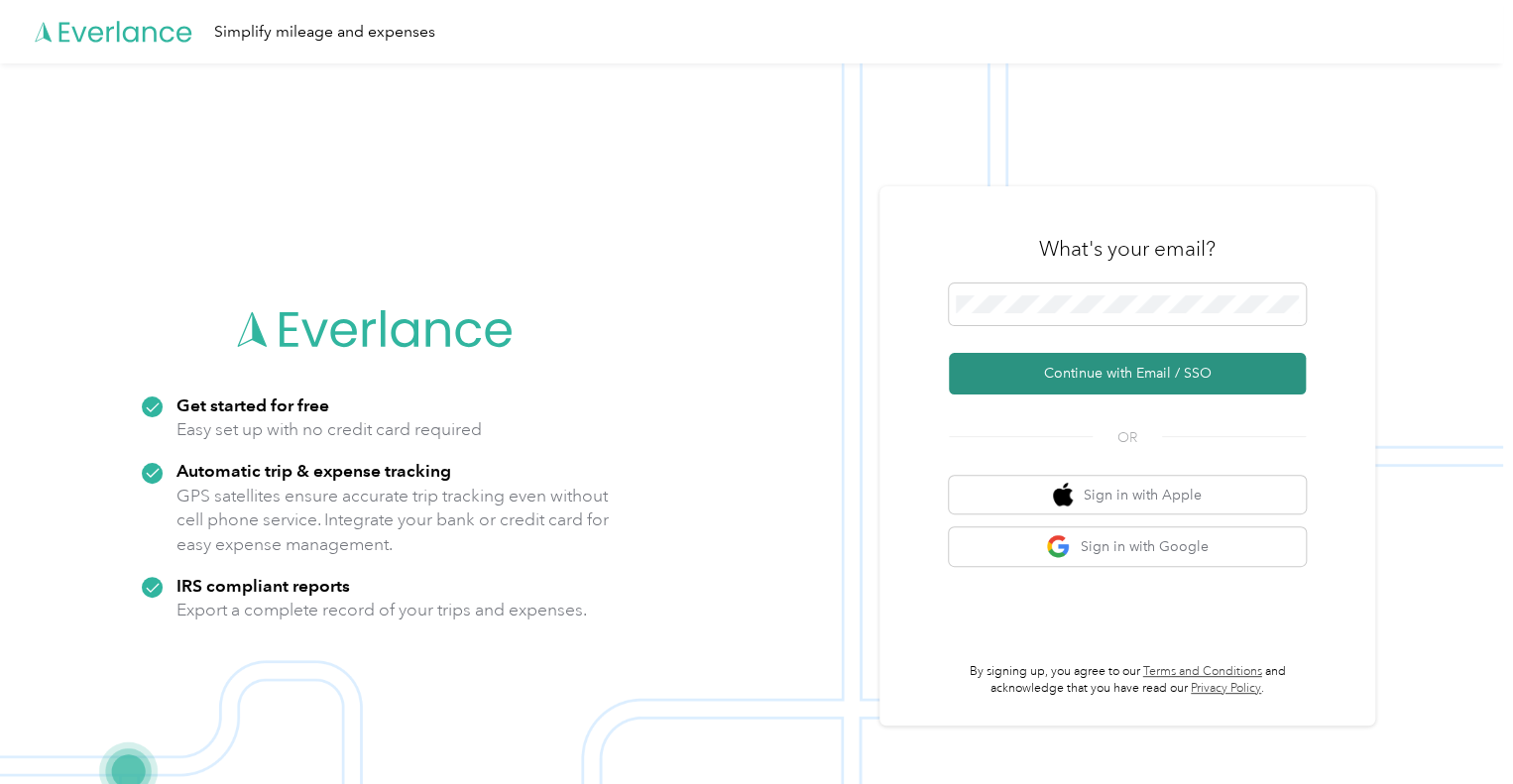 click on "Continue with Email / SSO" at bounding box center (1127, 374) 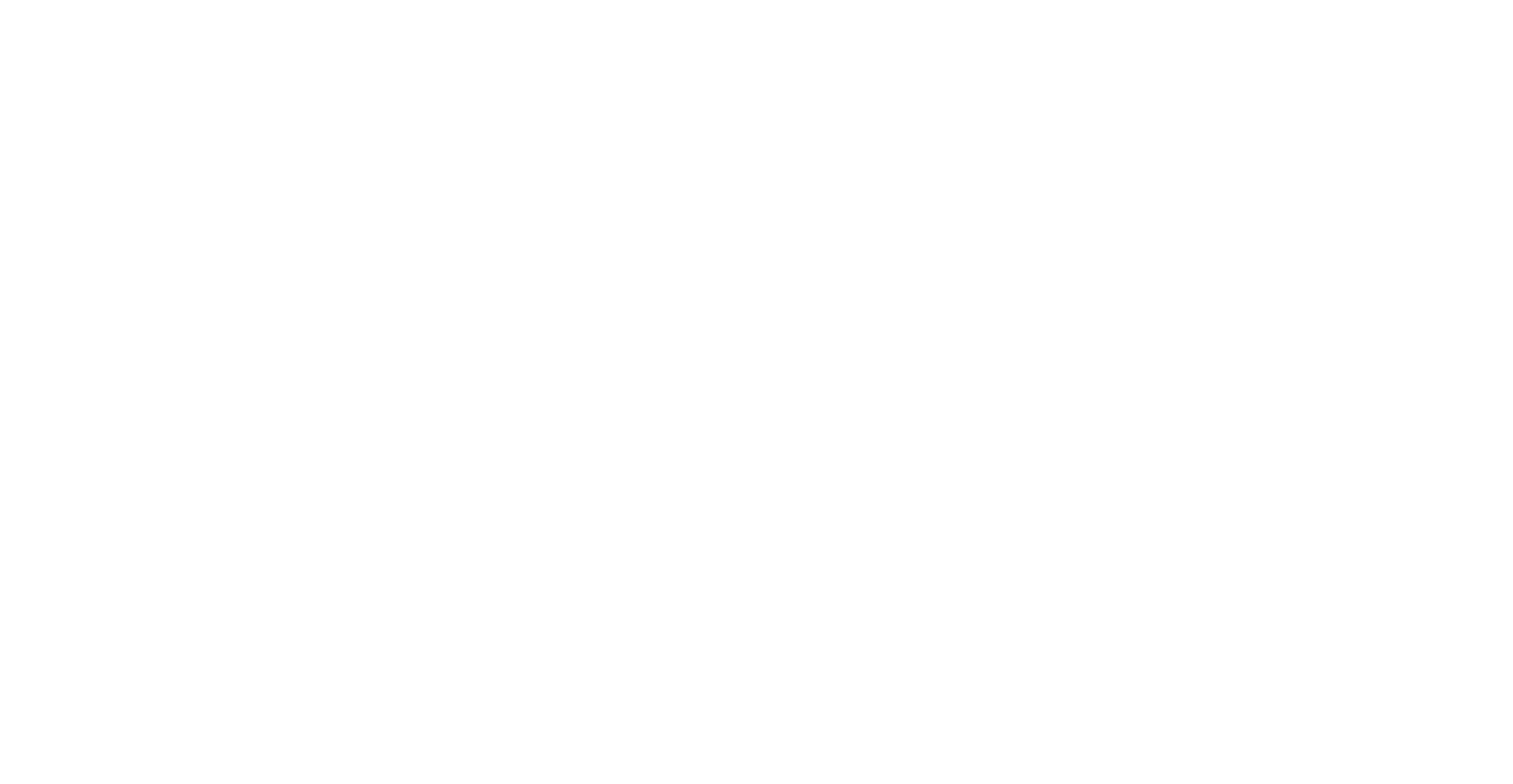 scroll, scrollTop: 0, scrollLeft: 0, axis: both 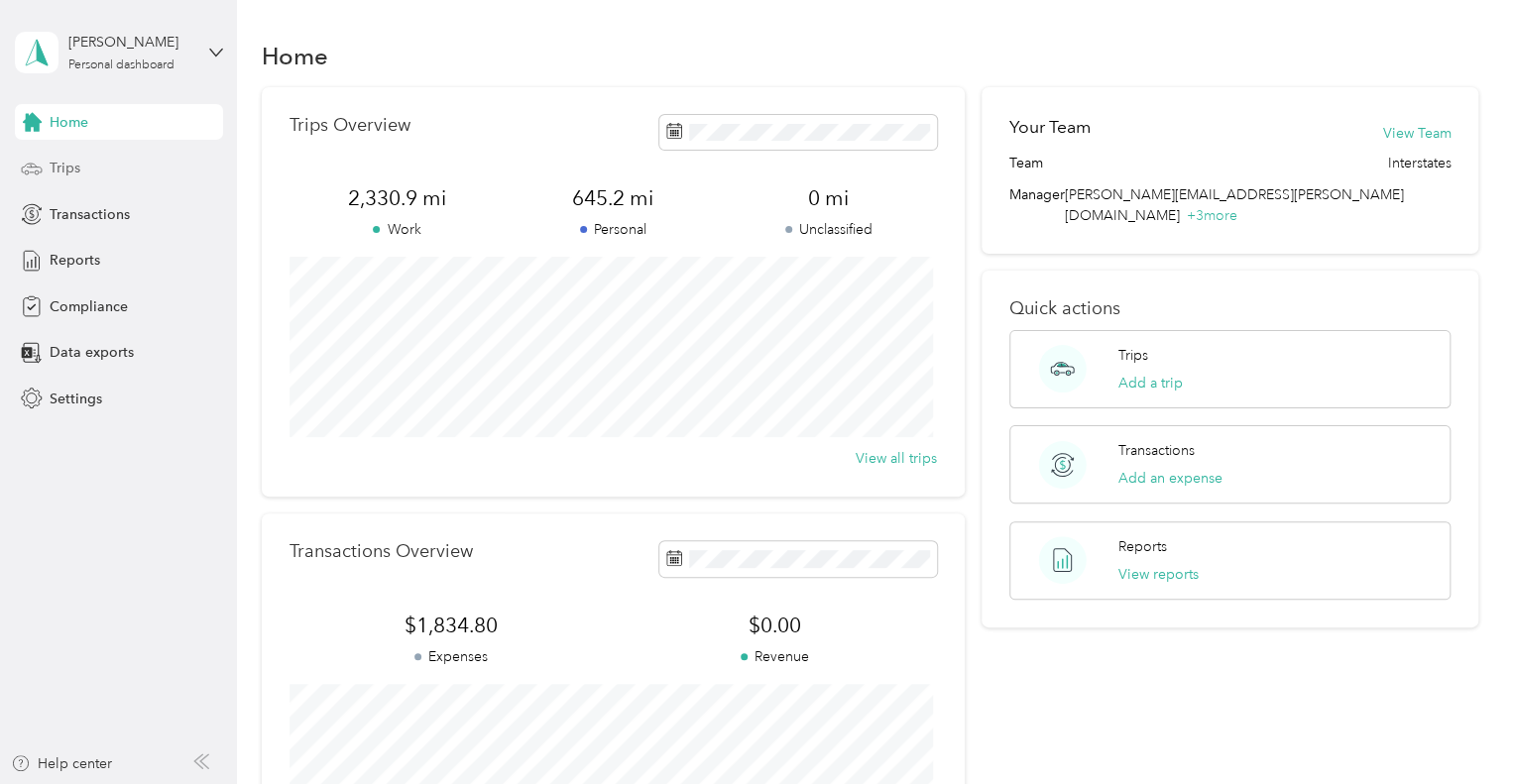click on "Trips" at bounding box center [119, 168] 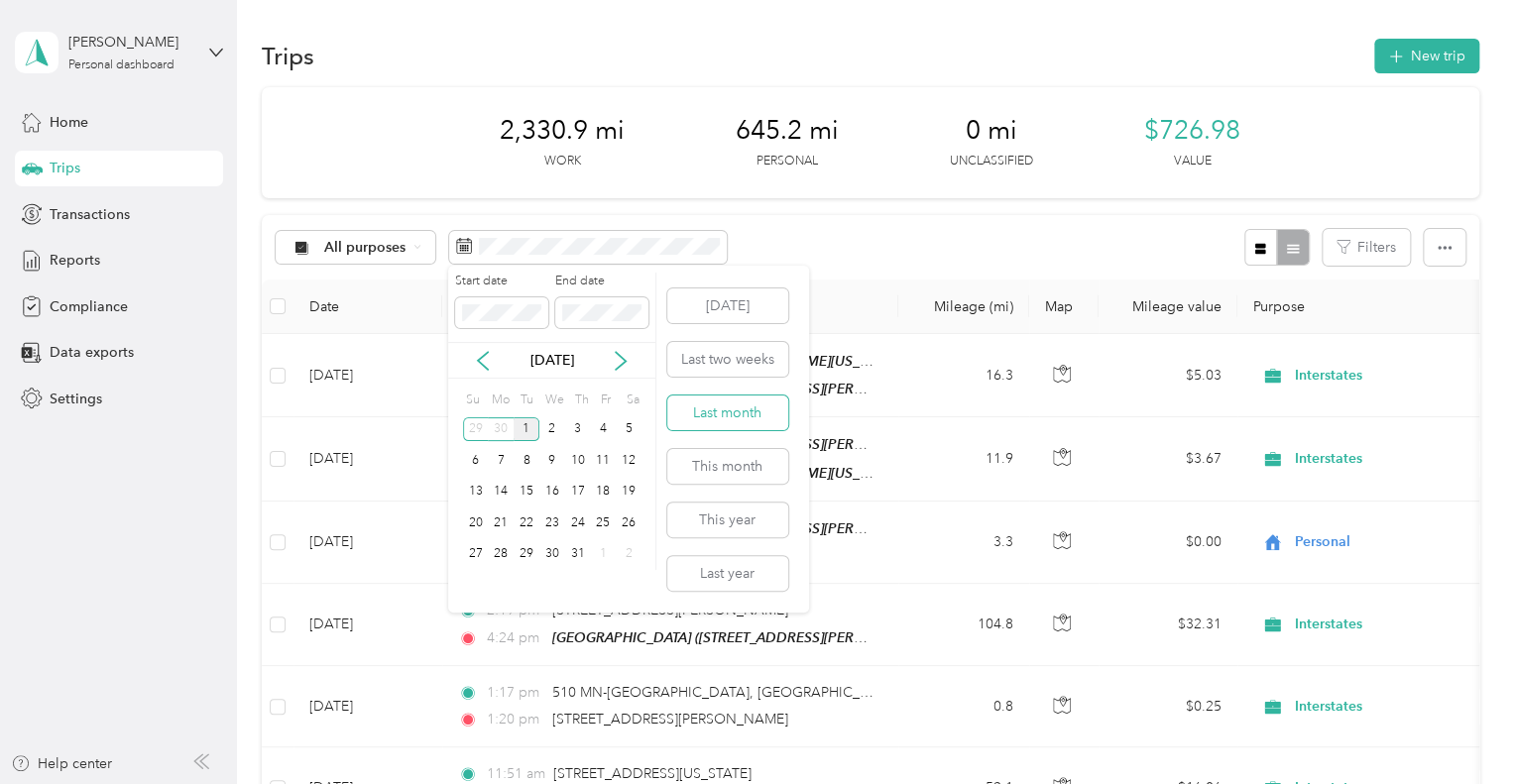 click on "Last month" at bounding box center [728, 412] 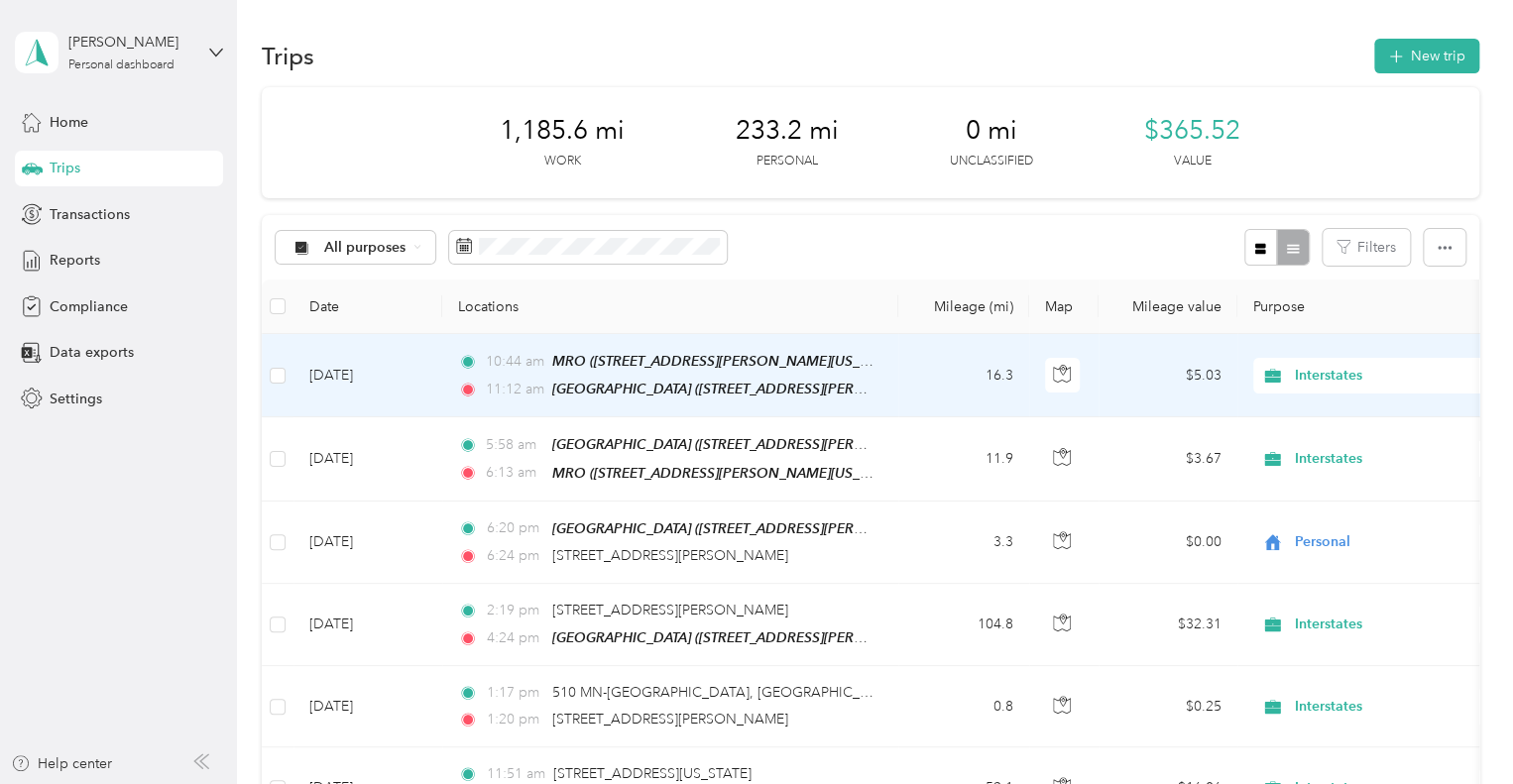 click on "Interstates" at bounding box center (1385, 376) 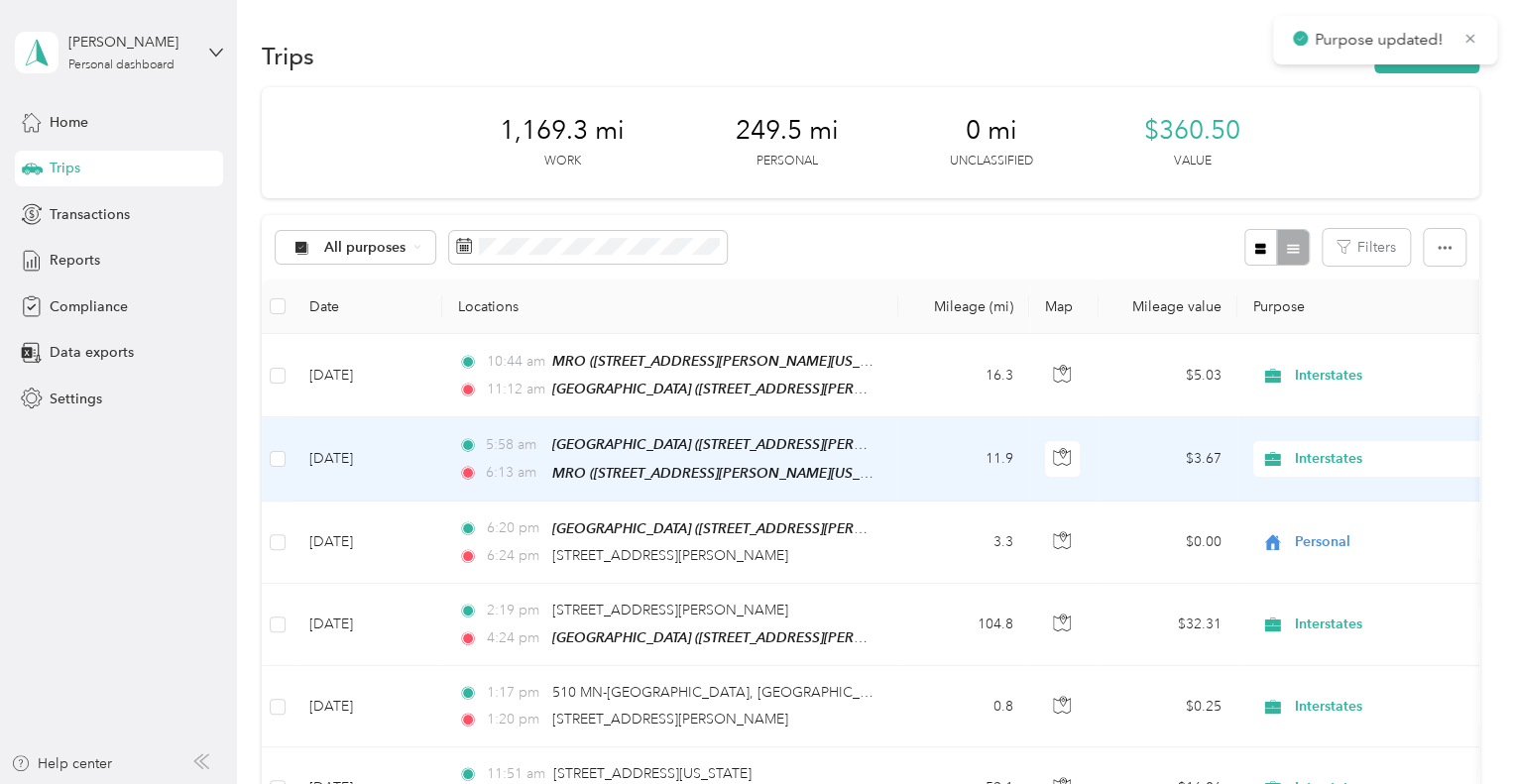 click on "Interstates" at bounding box center (1385, 459) 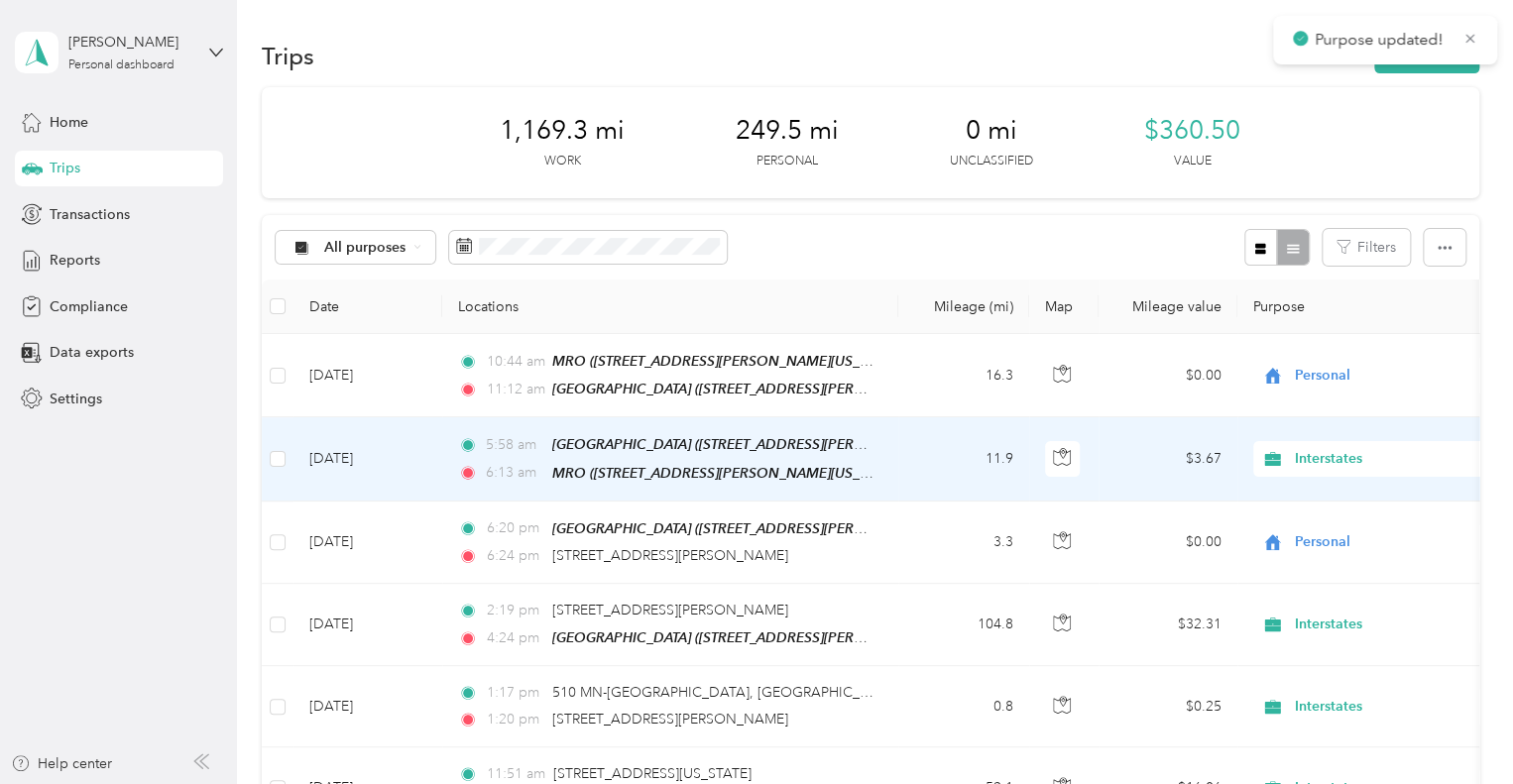 click on "Personal" at bounding box center [1393, 525] 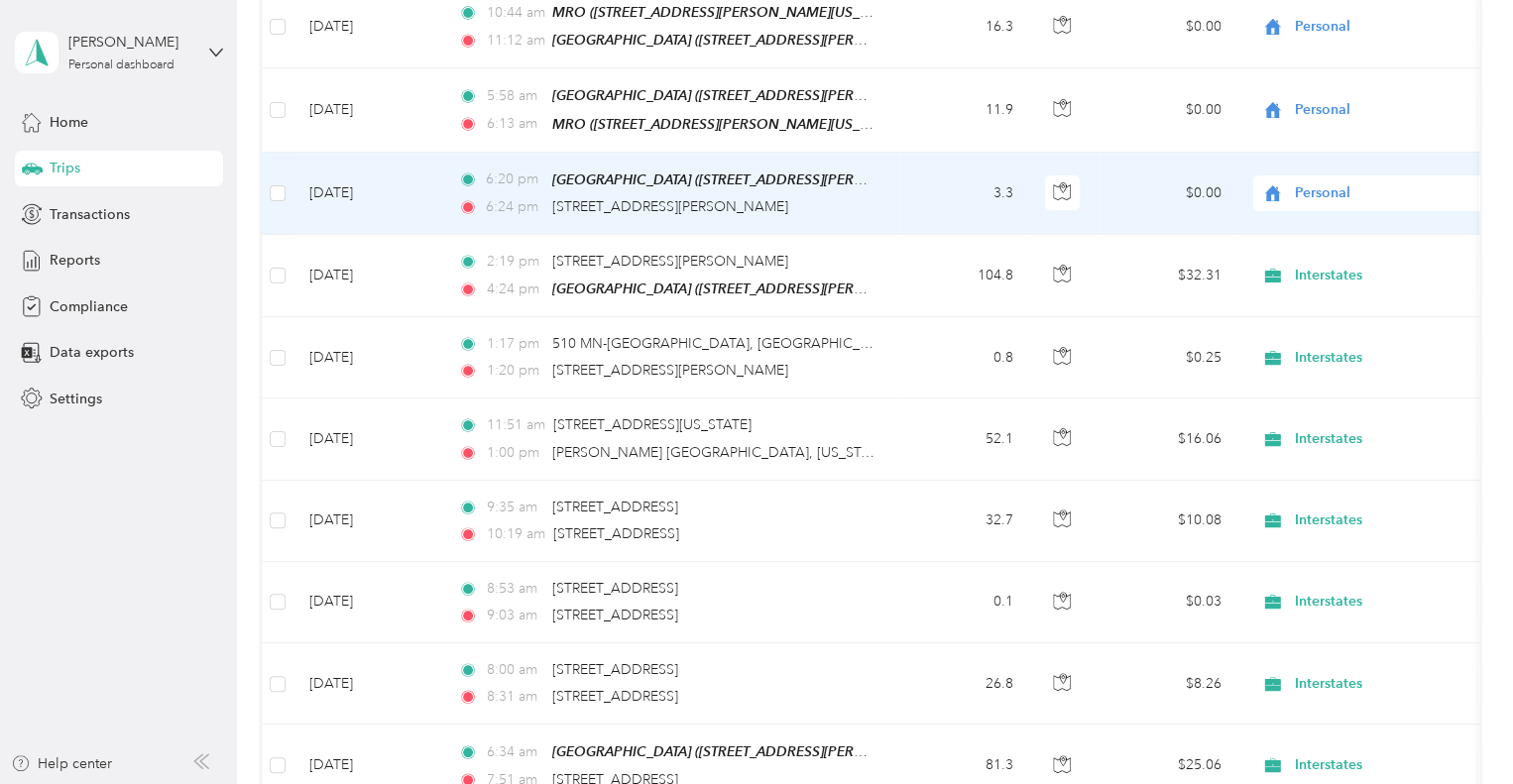 scroll, scrollTop: 396, scrollLeft: 0, axis: vertical 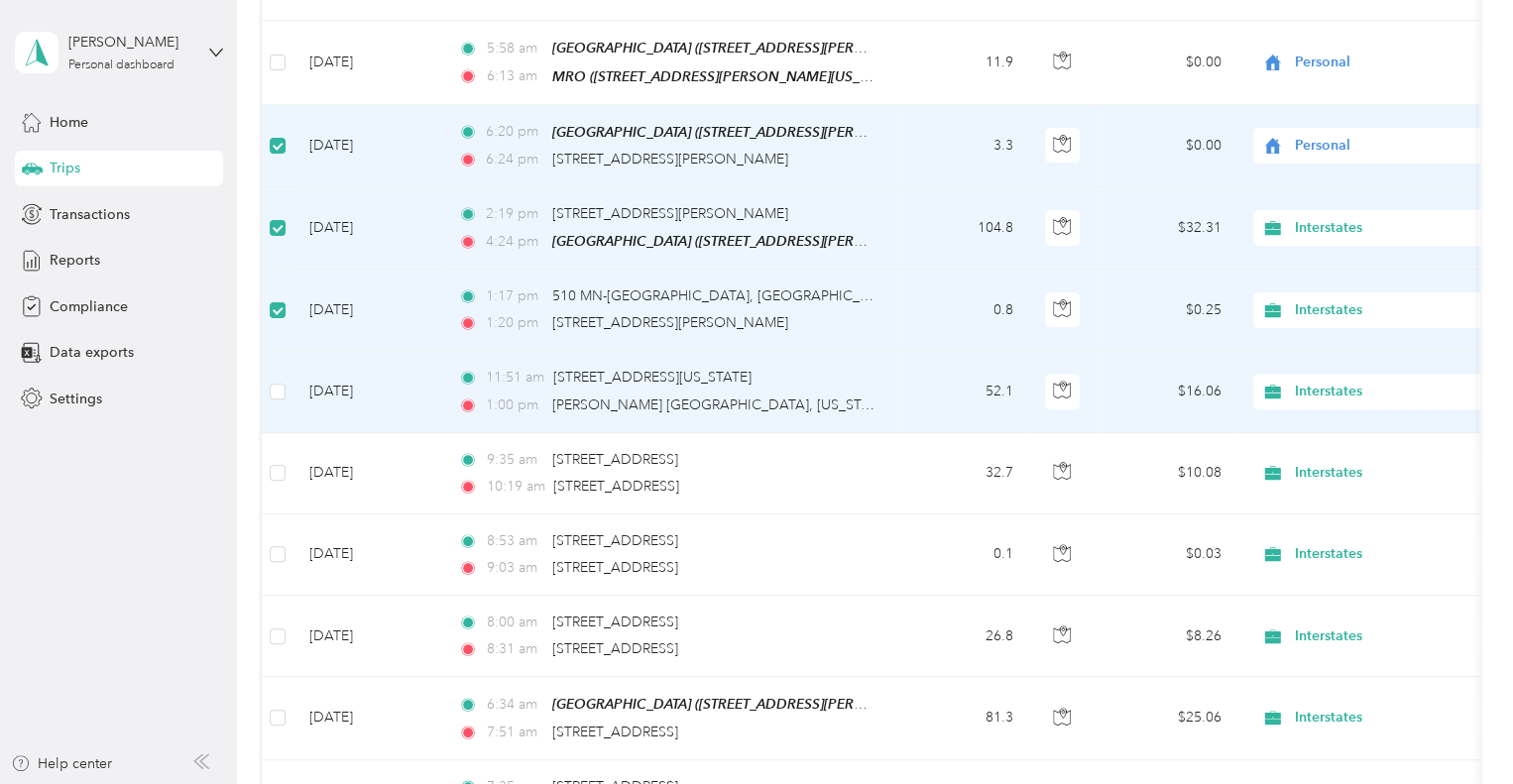 drag, startPoint x: 282, startPoint y: 395, endPoint x: 275, endPoint y: 438, distance: 43.56604 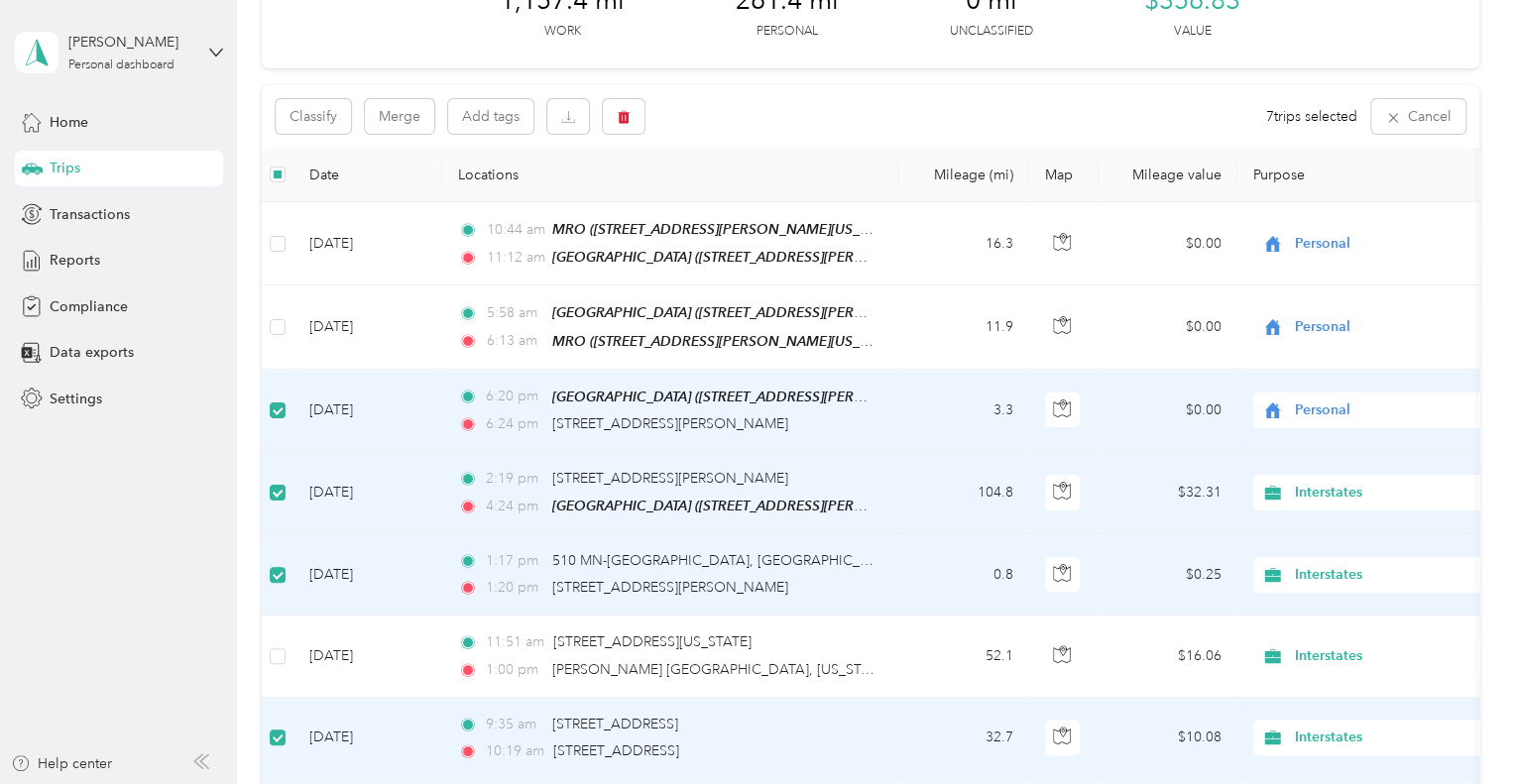 scroll, scrollTop: 0, scrollLeft: 0, axis: both 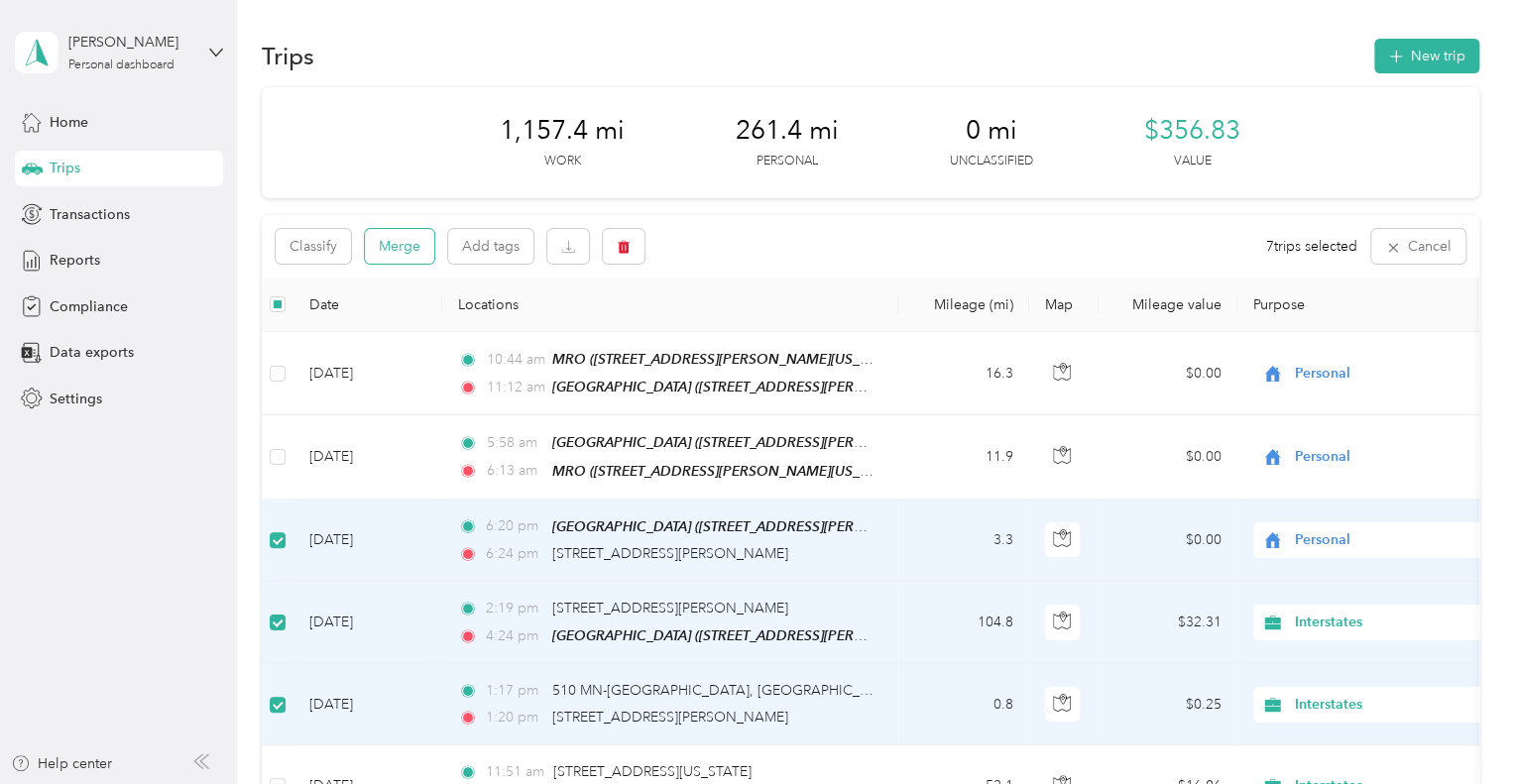 click on "Merge" at bounding box center [400, 246] 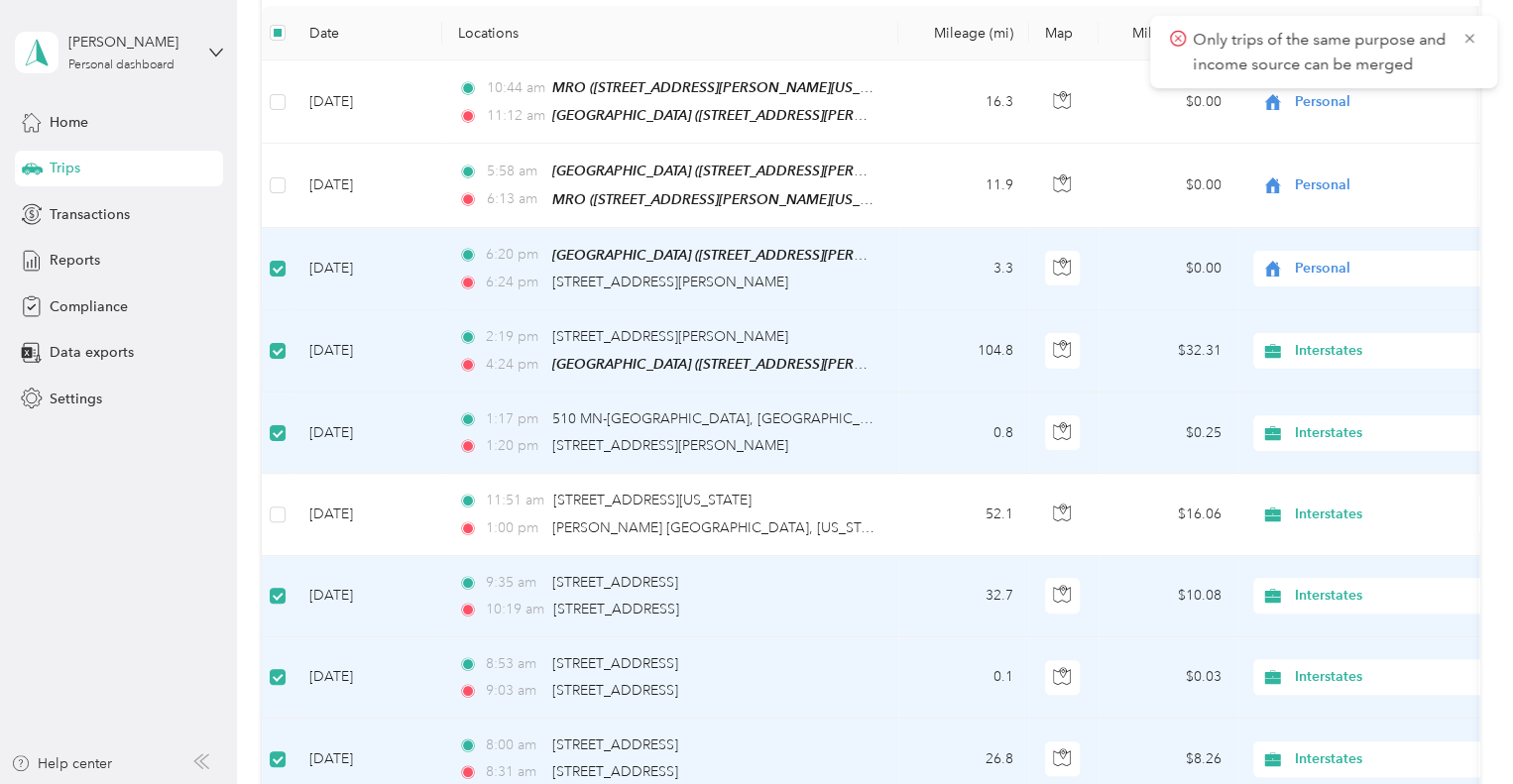 scroll, scrollTop: 297, scrollLeft: 0, axis: vertical 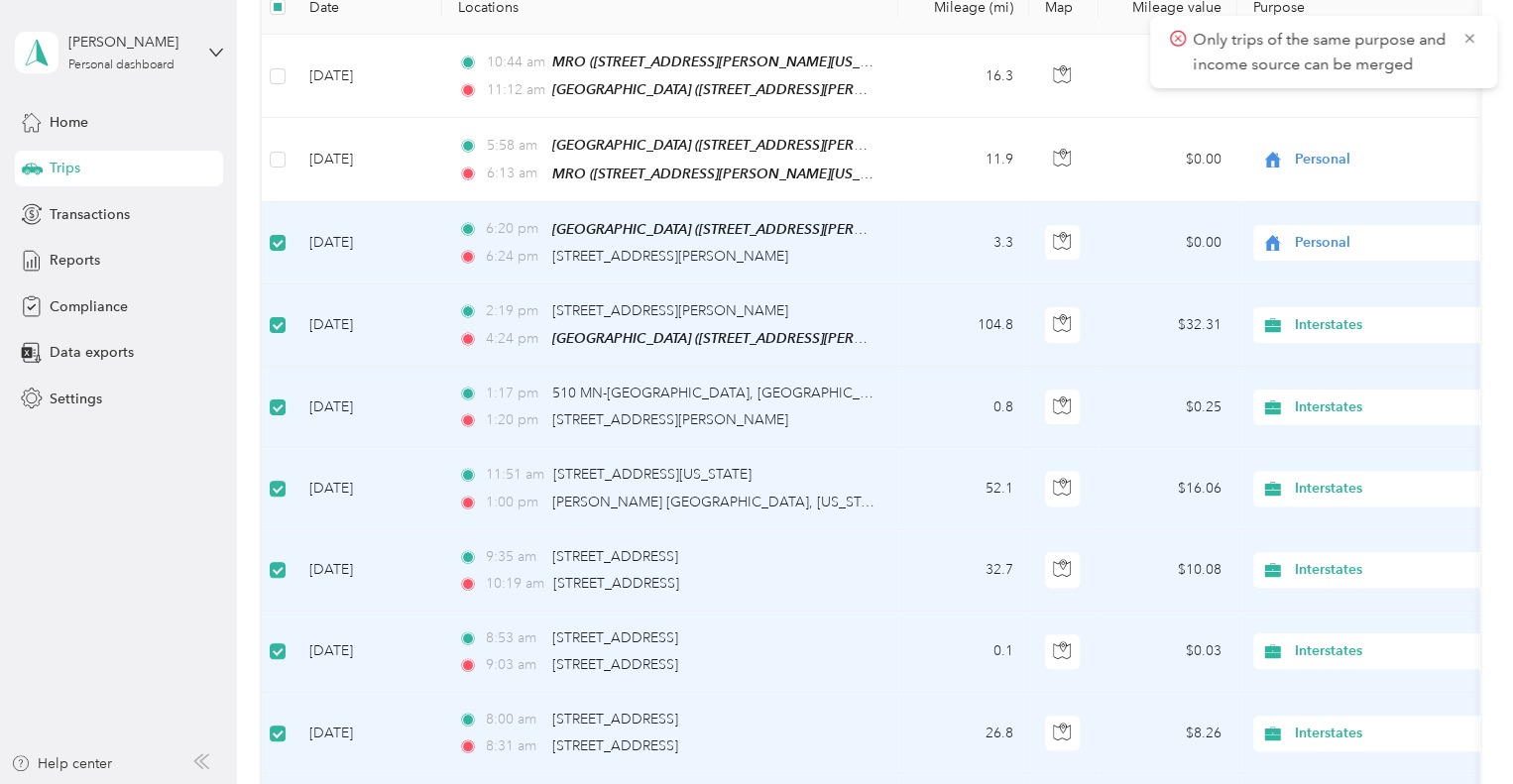 click on "Personal" at bounding box center [1385, 243] 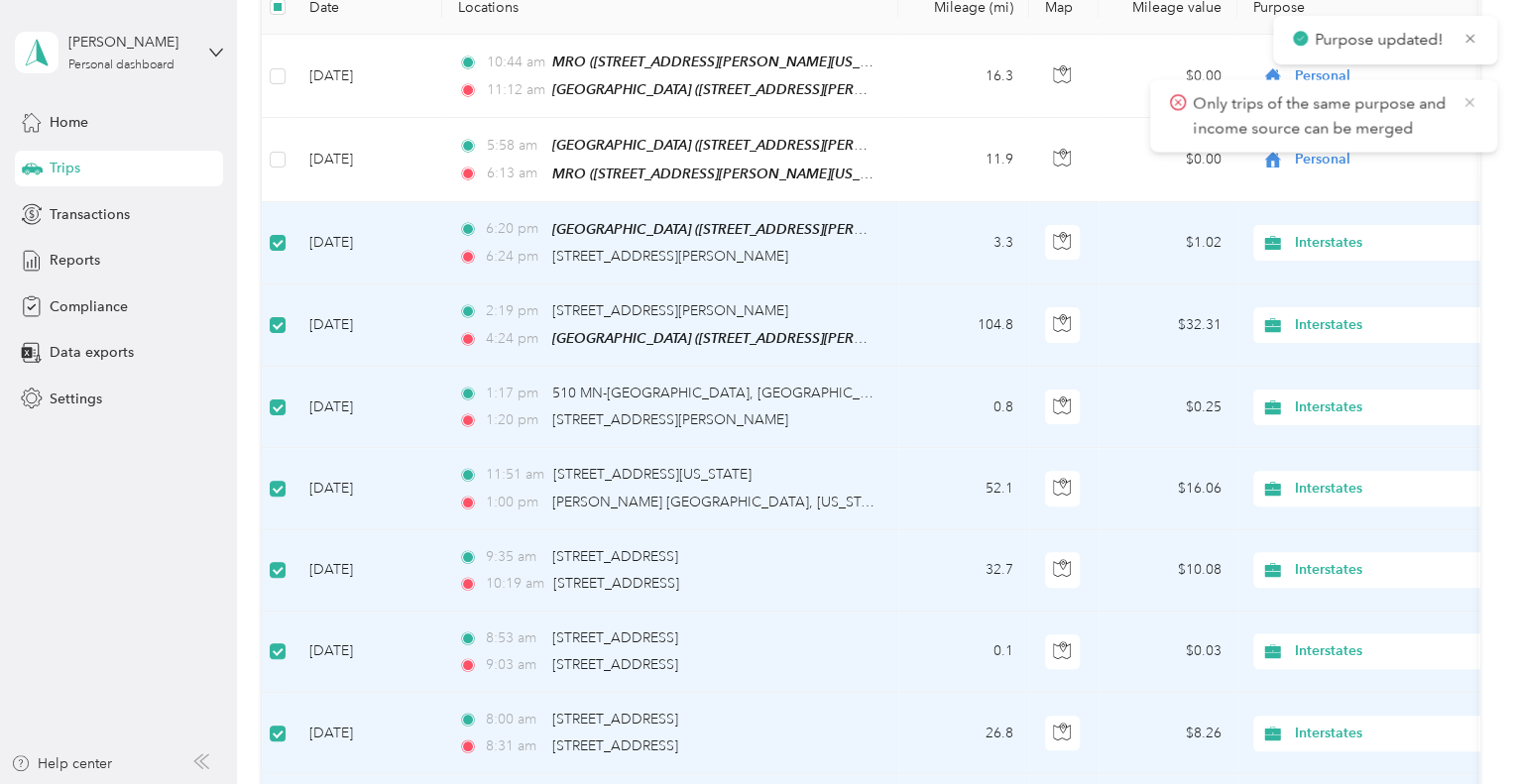click 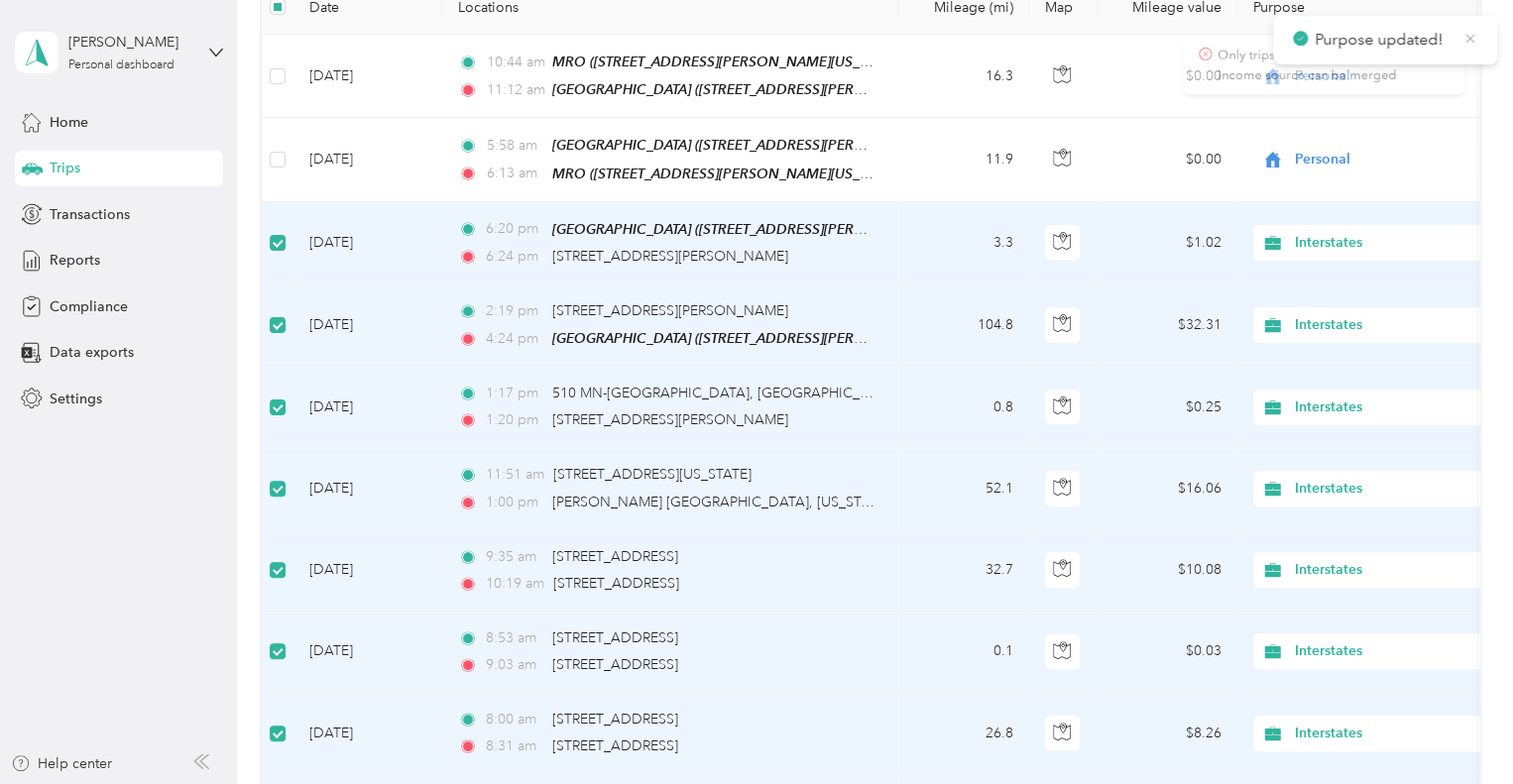 click 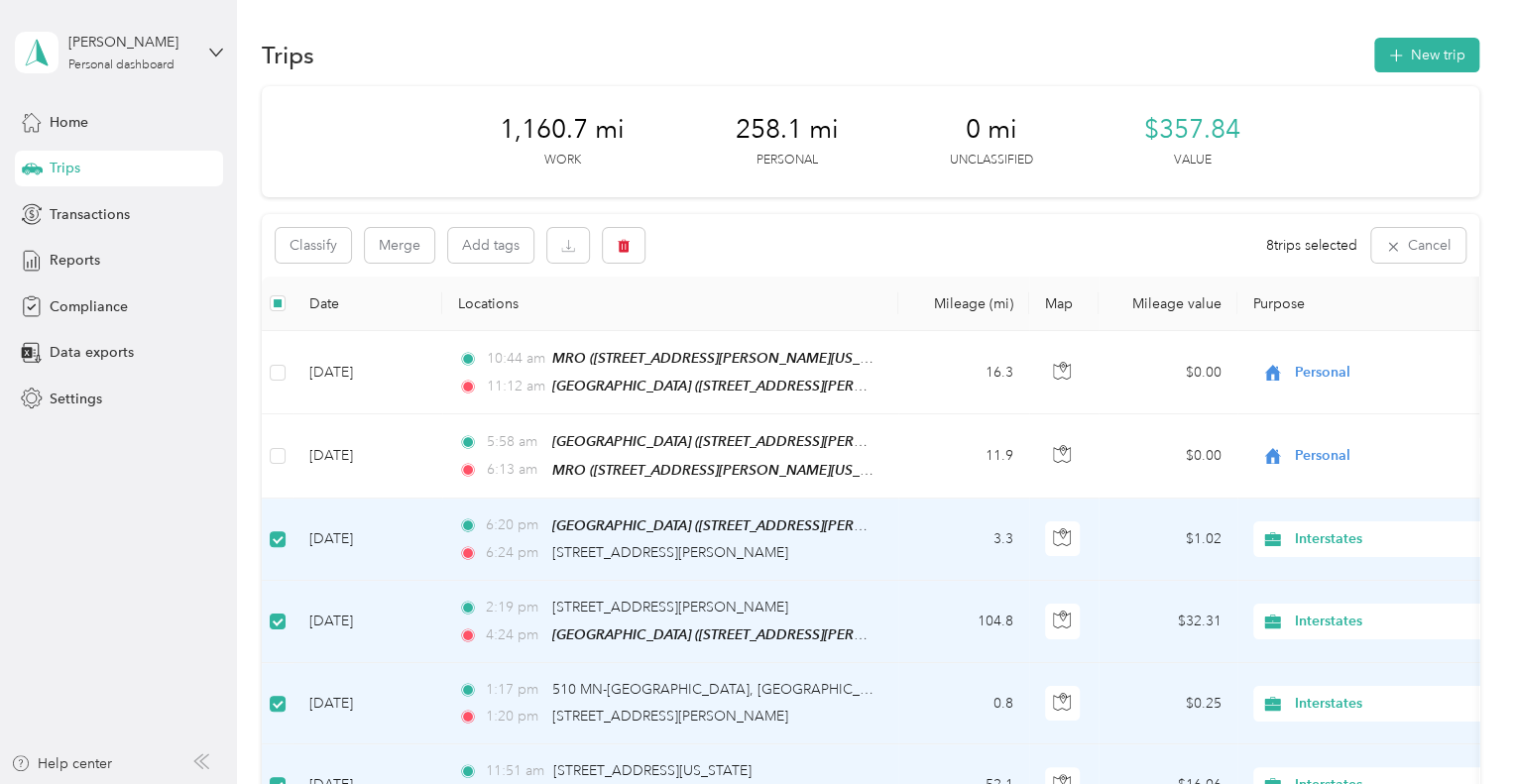 scroll, scrollTop: 0, scrollLeft: 0, axis: both 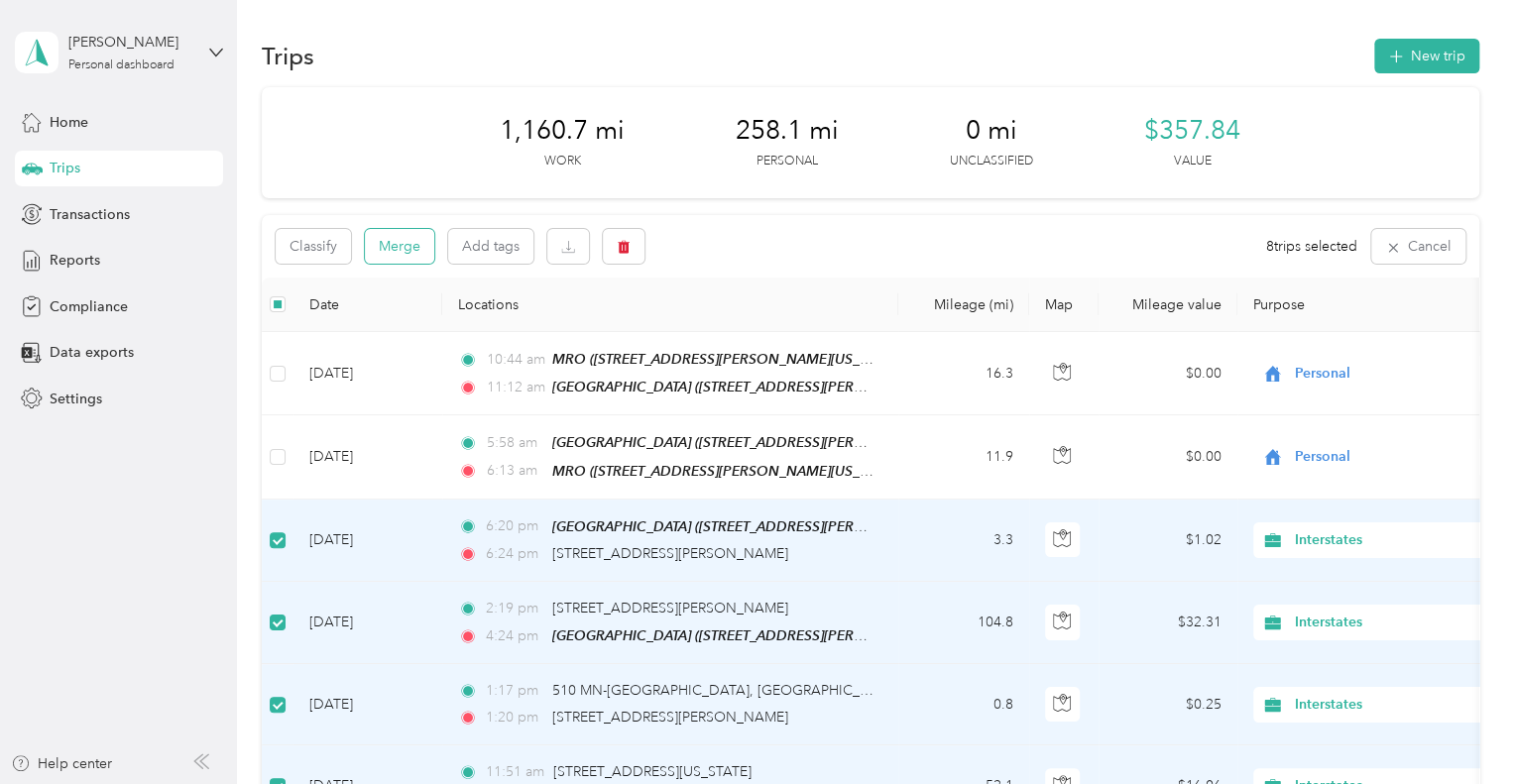 click on "Merge" at bounding box center (400, 246) 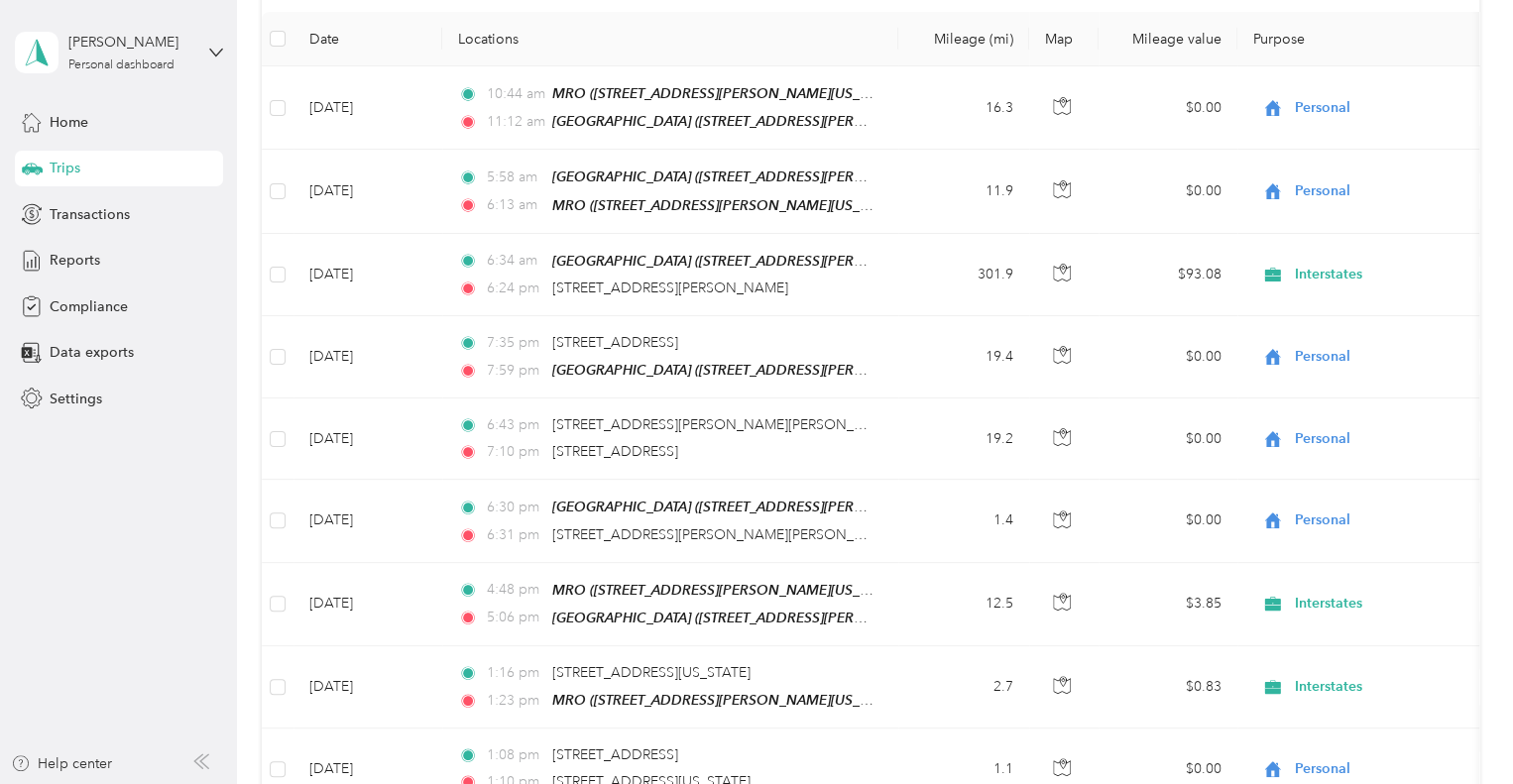 scroll, scrollTop: 198, scrollLeft: 0, axis: vertical 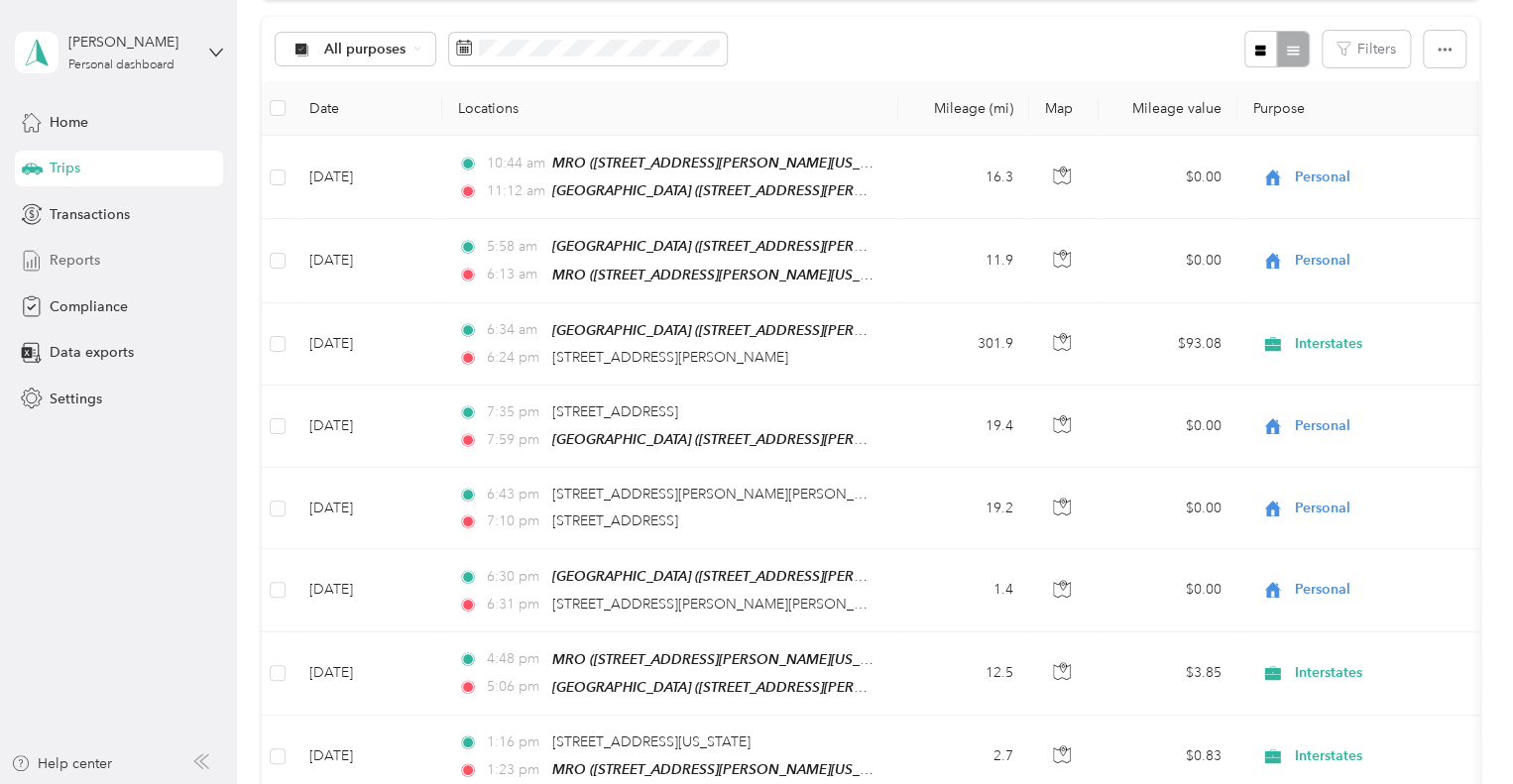 click on "Reports" at bounding box center (74, 260) 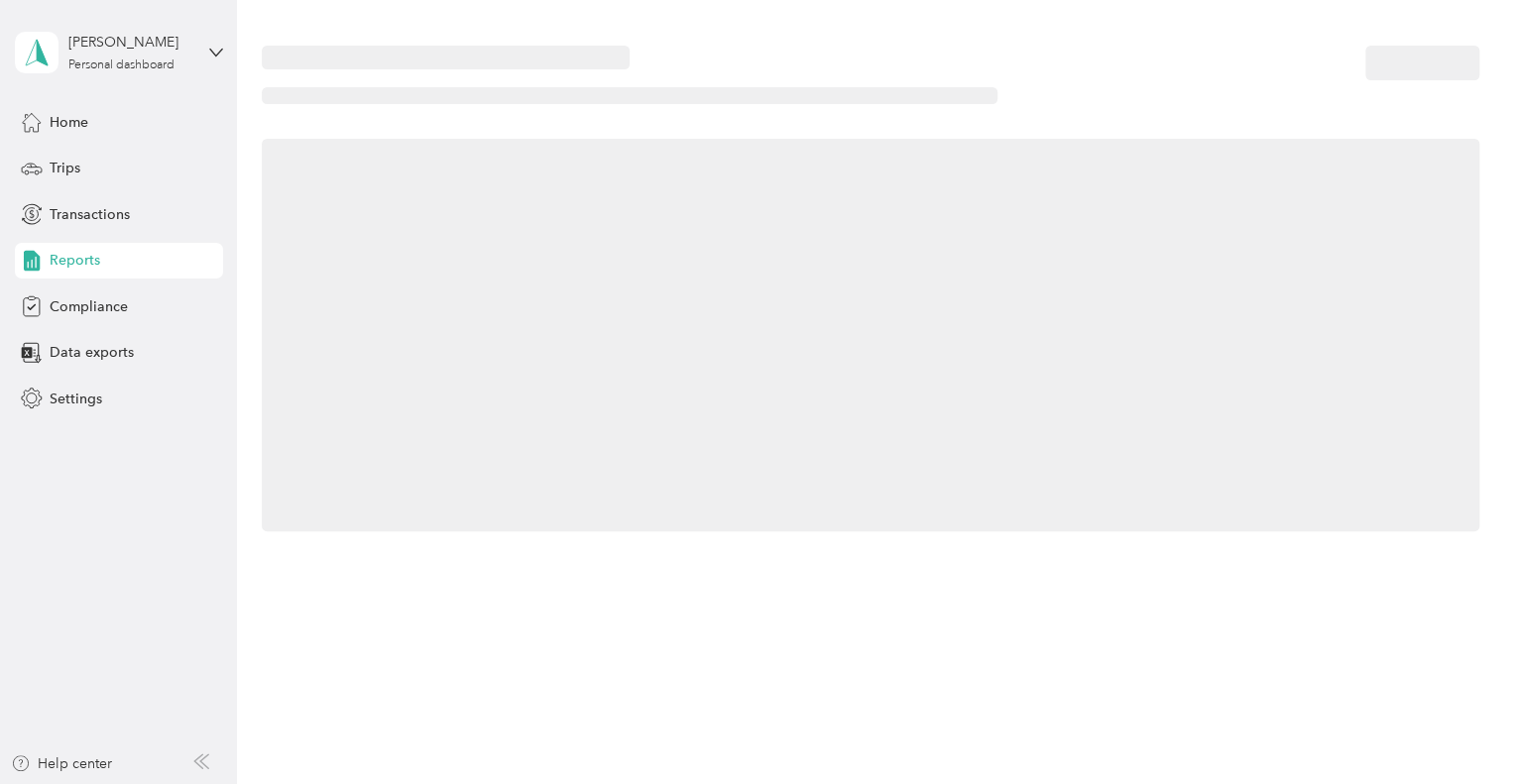 scroll, scrollTop: 0, scrollLeft: 0, axis: both 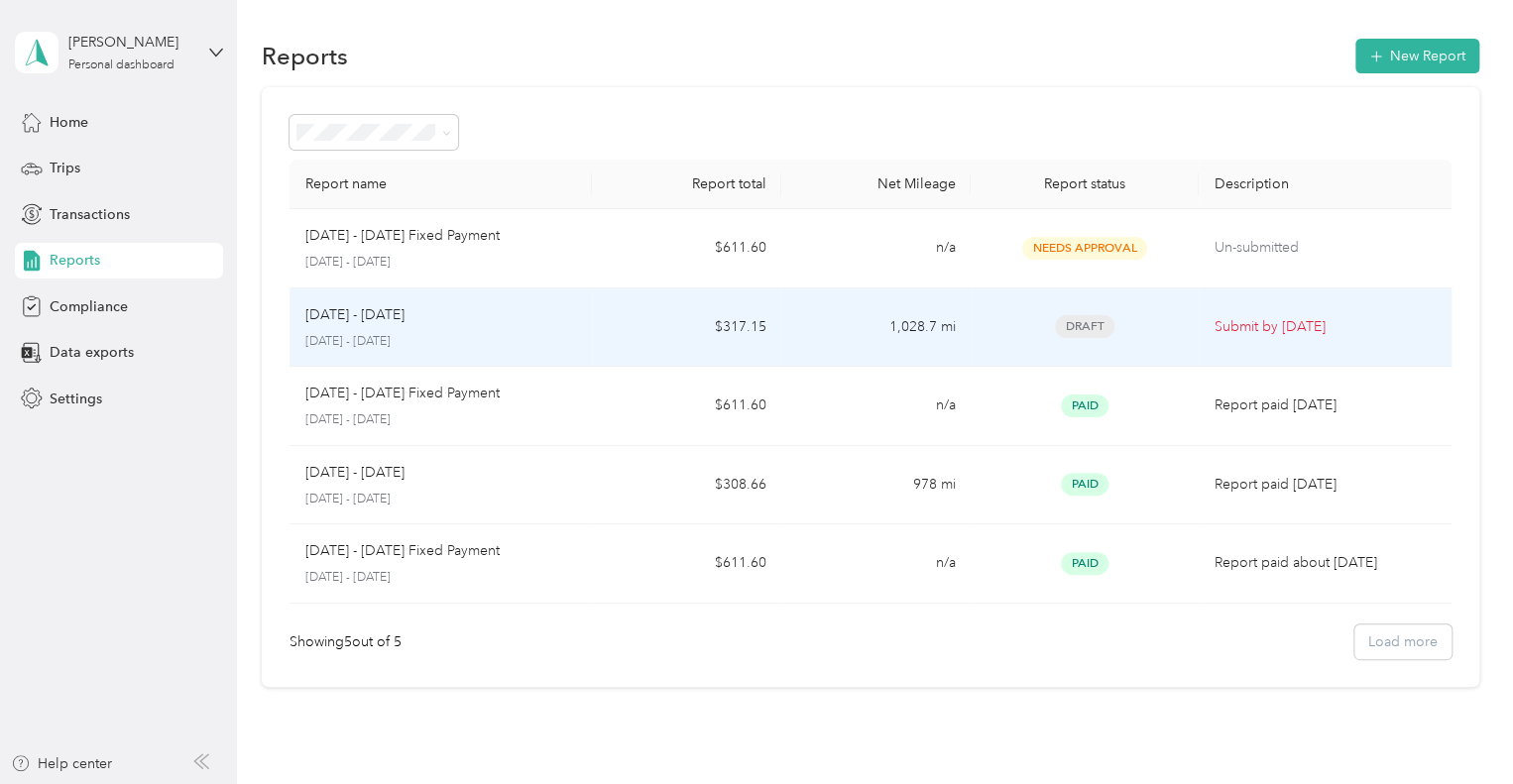 click on "Draft" at bounding box center (1085, 326) 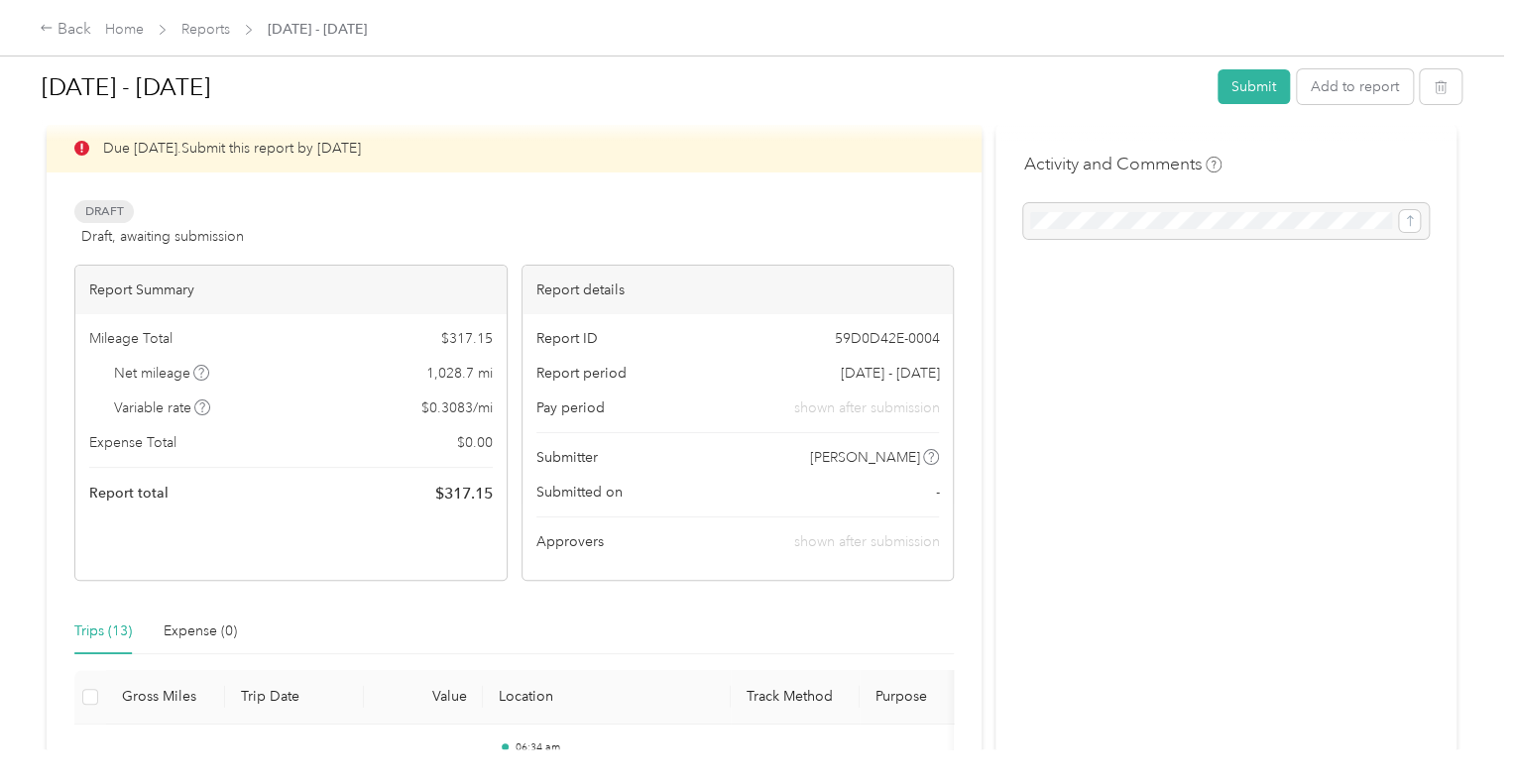 scroll, scrollTop: 0, scrollLeft: 0, axis: both 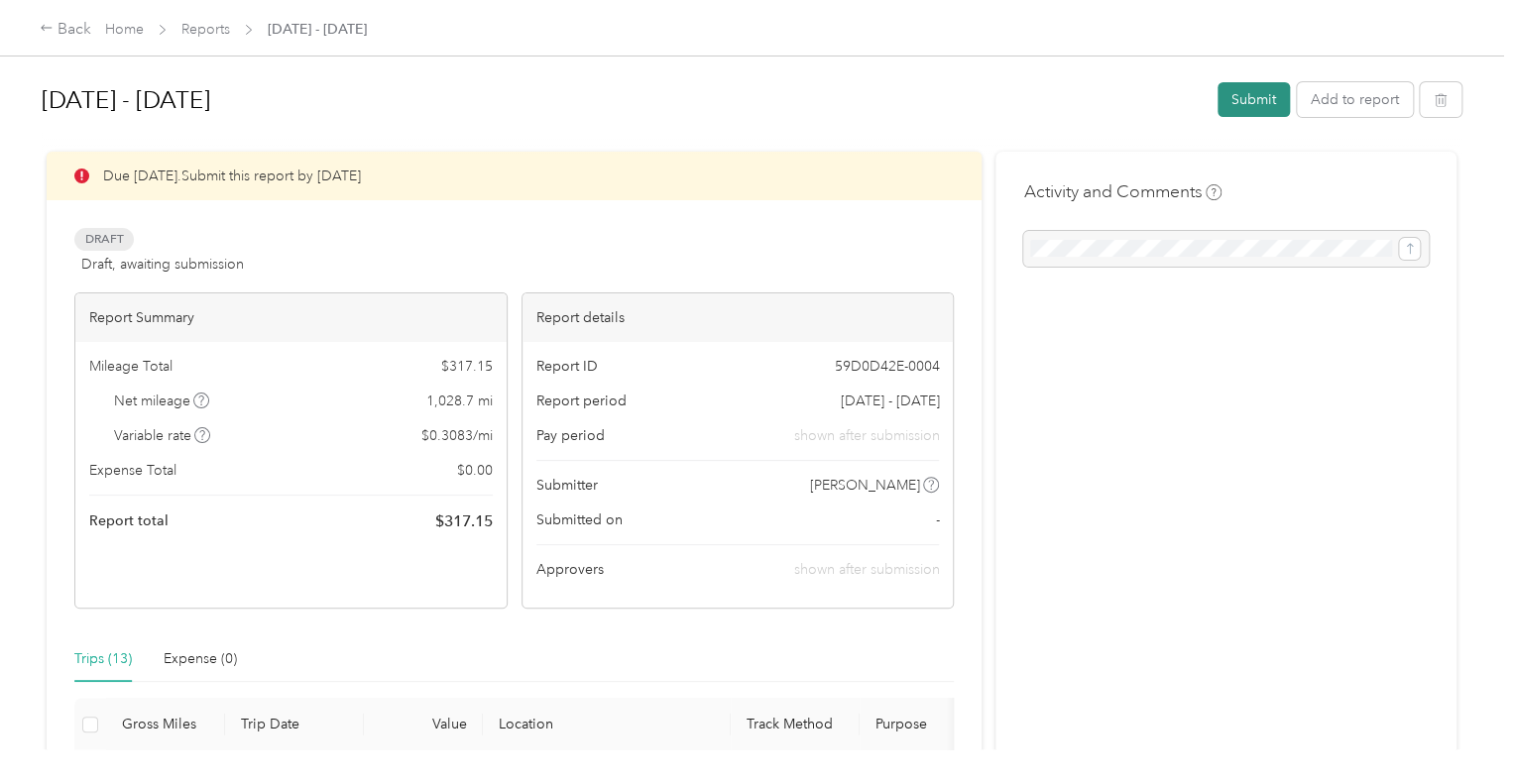 click on "Submit" at bounding box center (1253, 99) 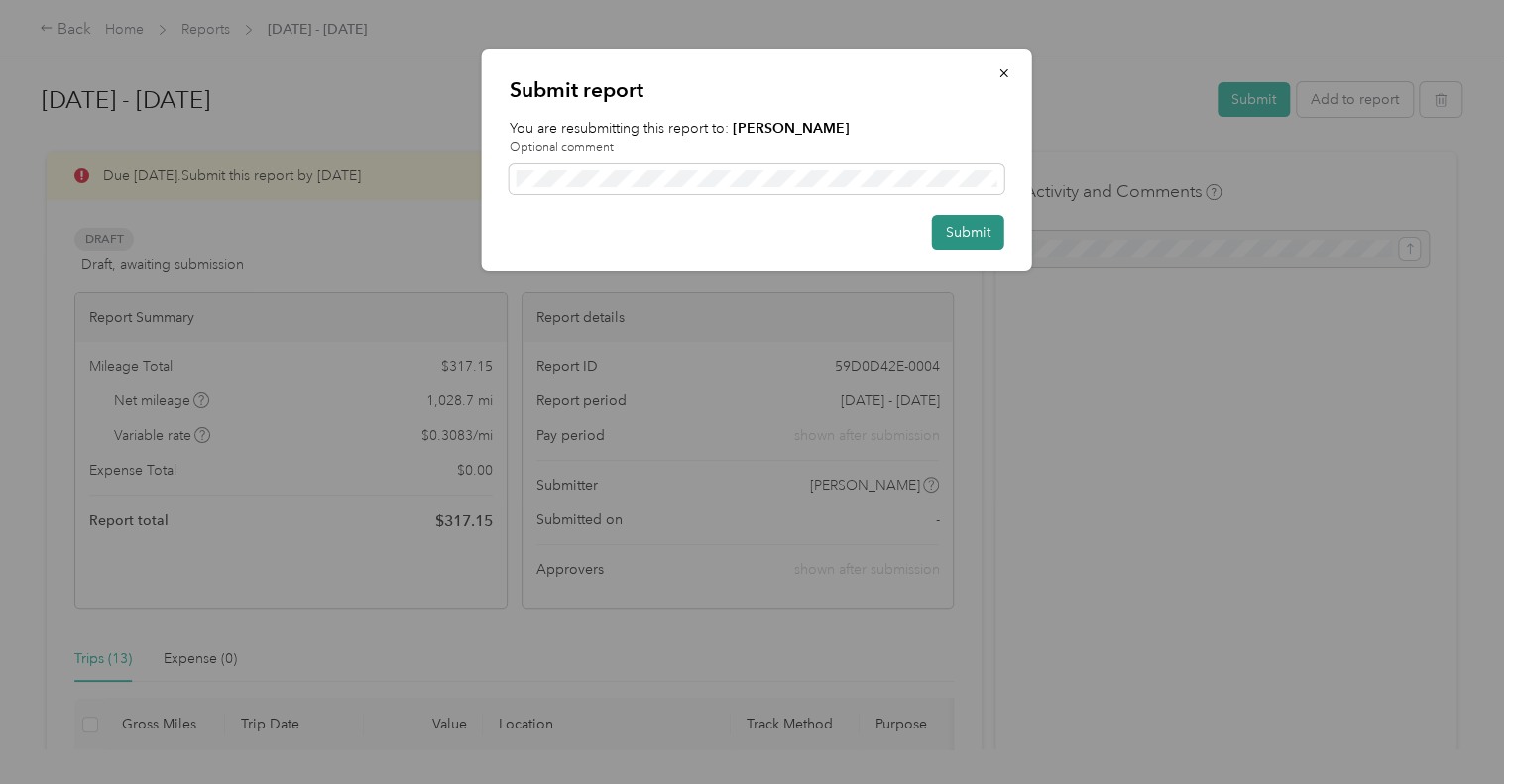 click on "Submit" at bounding box center [968, 232] 